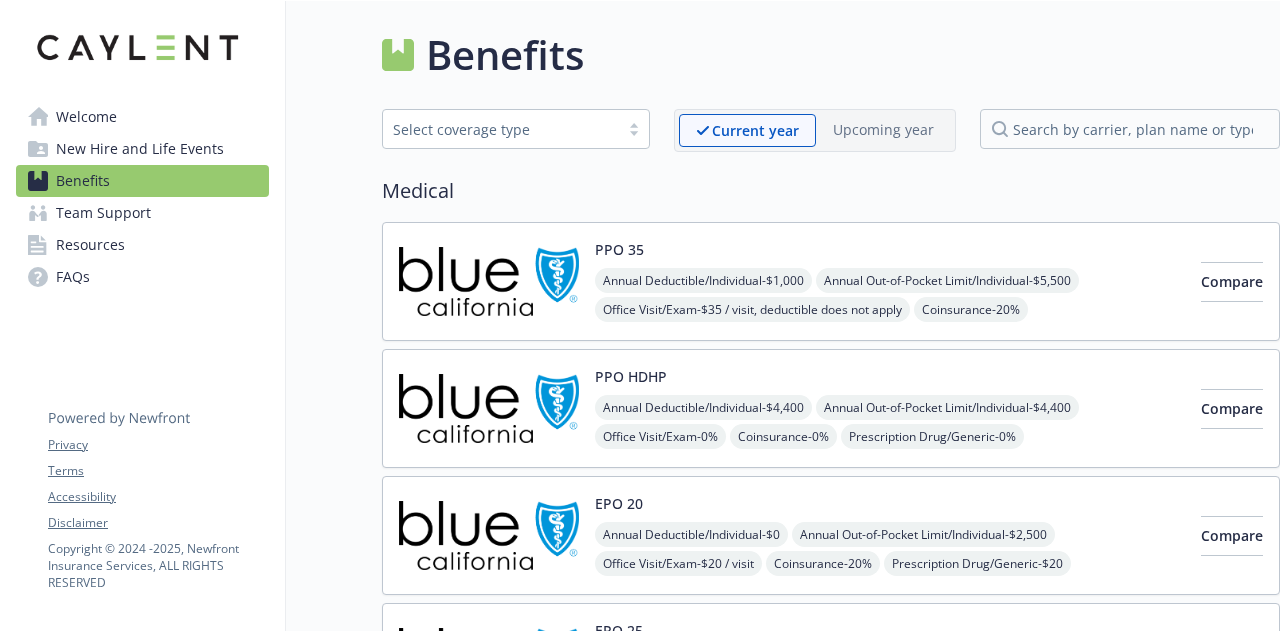 scroll, scrollTop: 0, scrollLeft: 0, axis: both 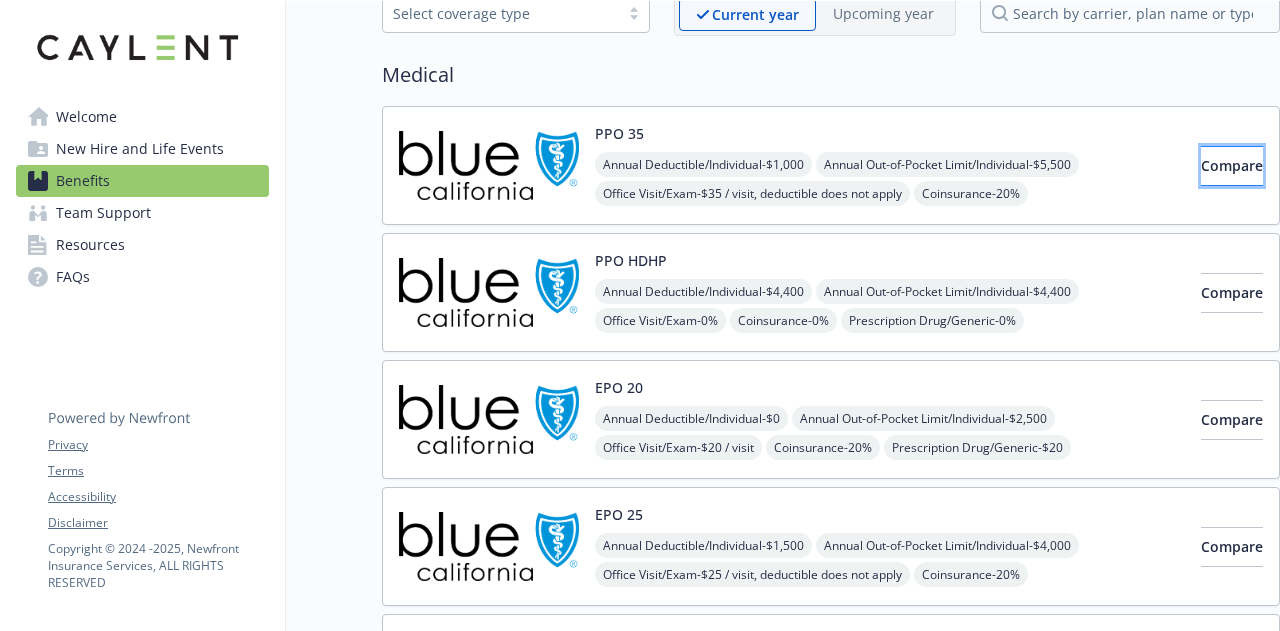 drag, startPoint x: 1187, startPoint y: 157, endPoint x: 1214, endPoint y: 159, distance: 27.073973 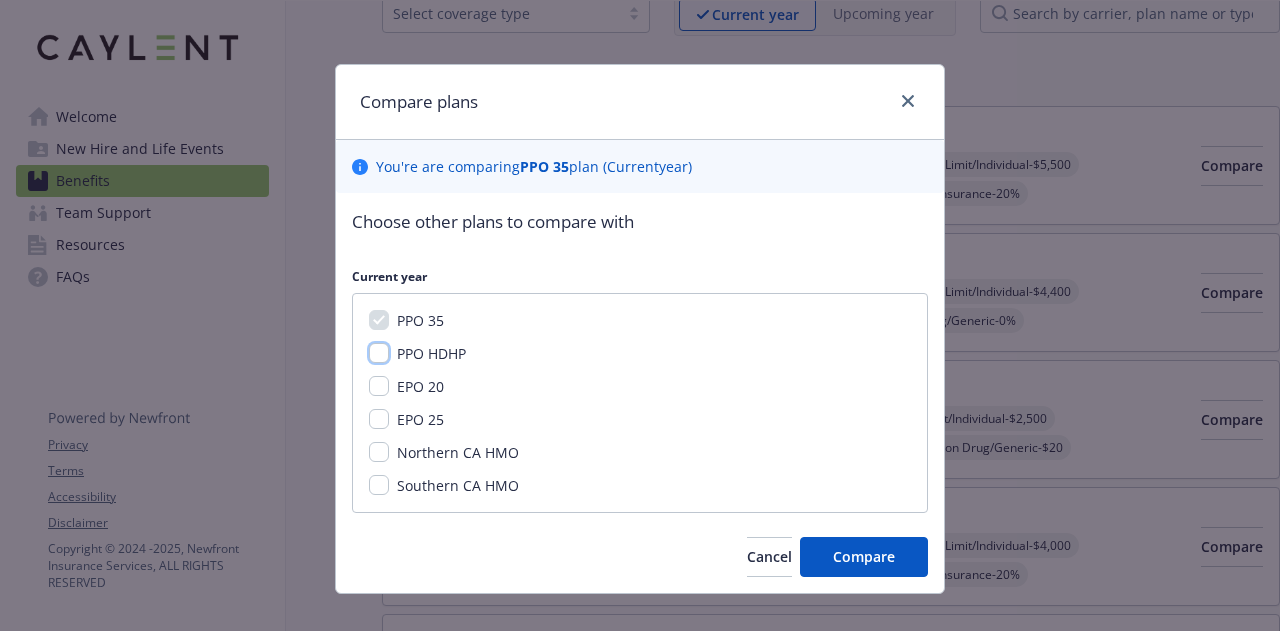 click on "PPO HDHP" at bounding box center (379, 353) 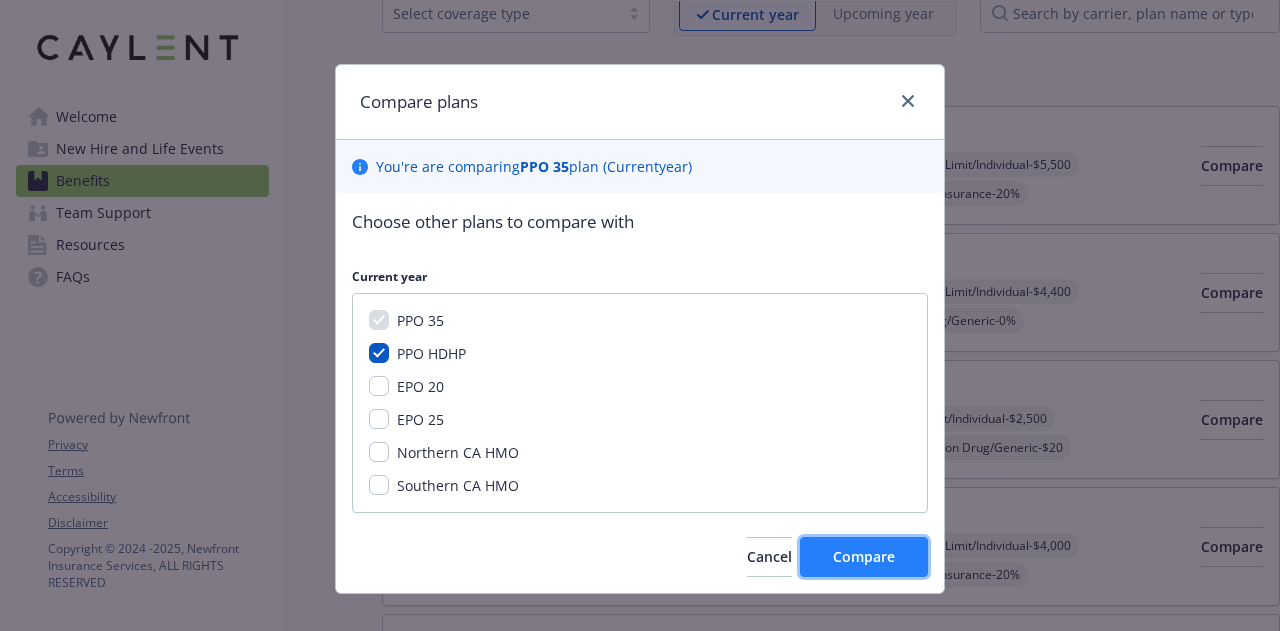 click on "Compare" at bounding box center (864, 556) 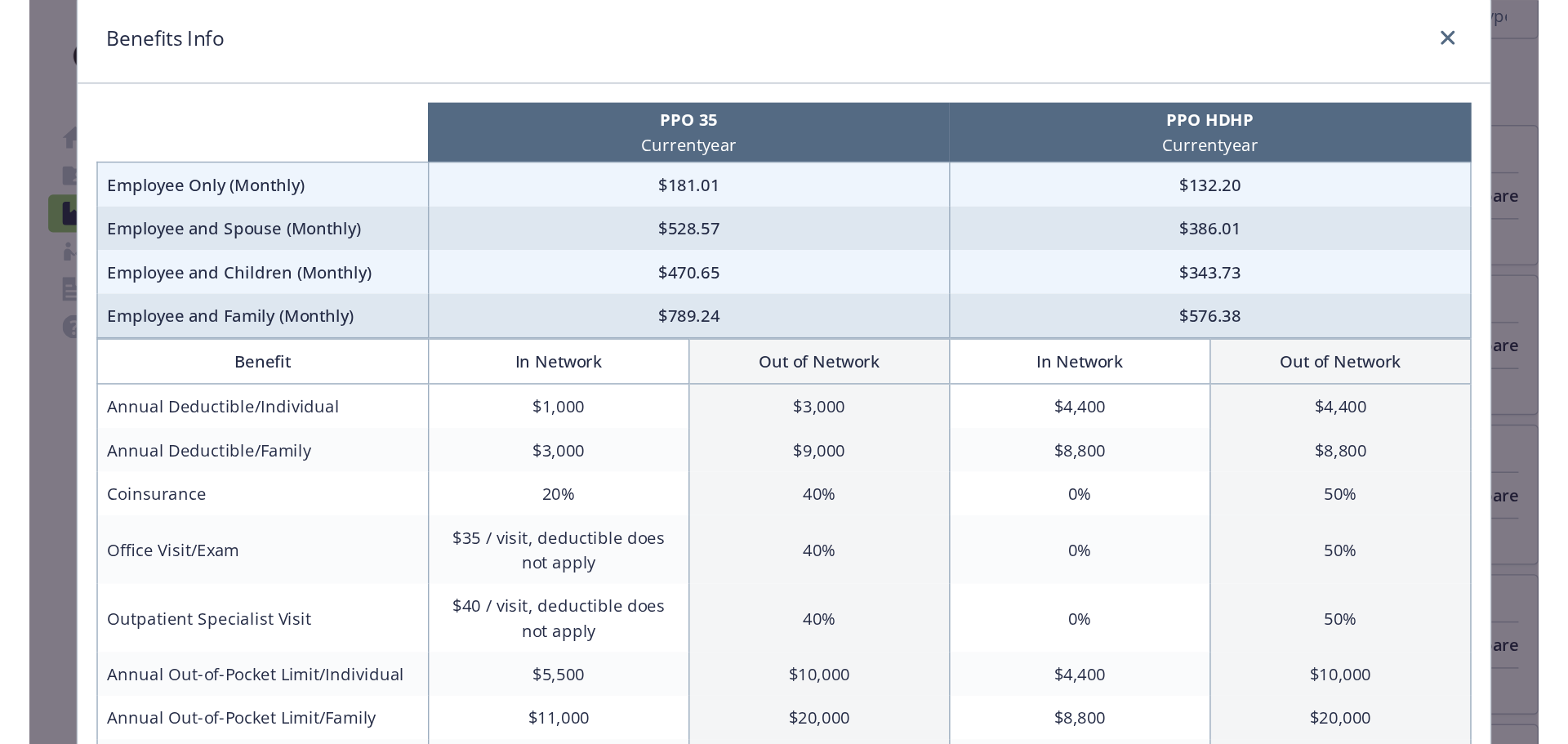 scroll, scrollTop: 76, scrollLeft: 0, axis: vertical 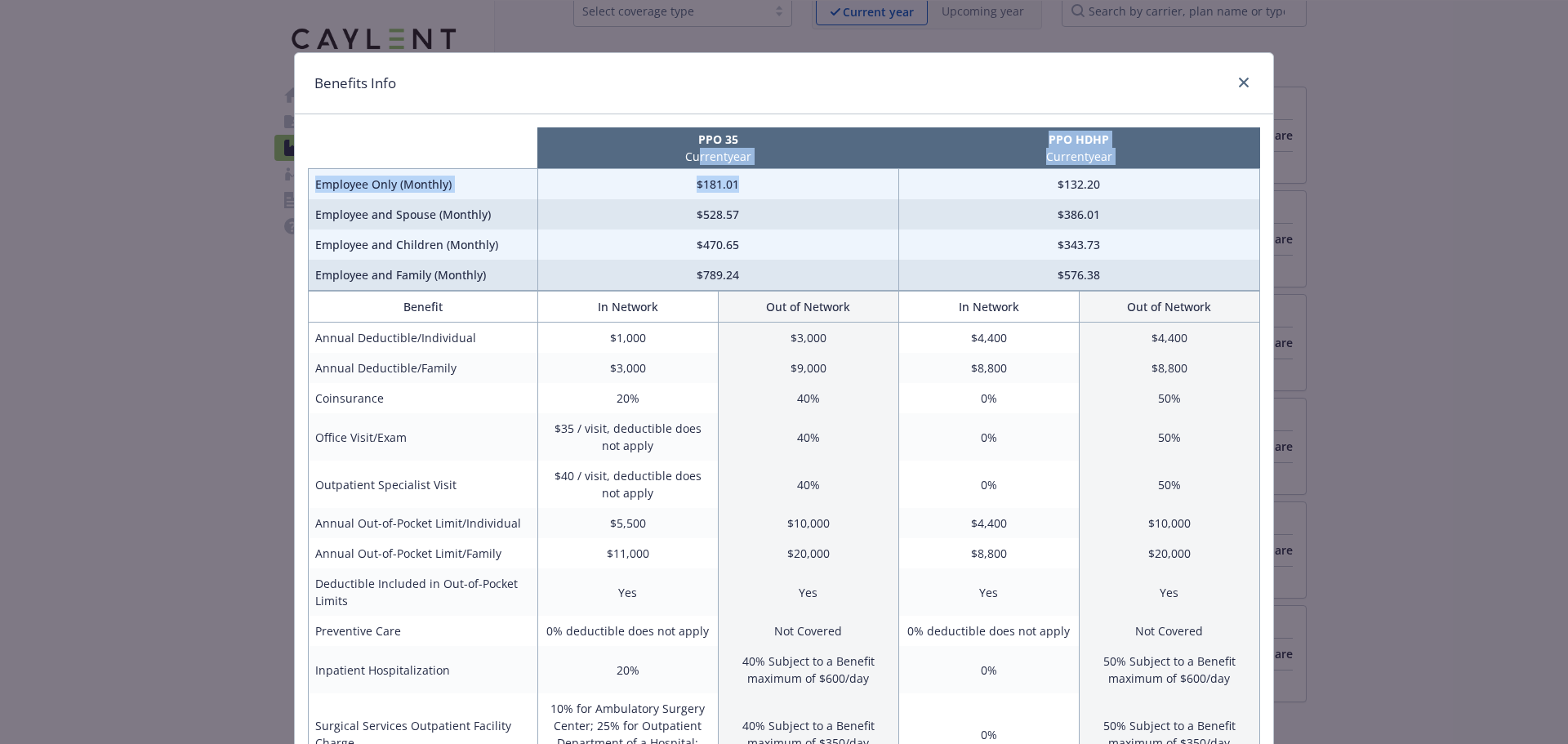 drag, startPoint x: 692, startPoint y: 149, endPoint x: 738, endPoint y: 185, distance: 58.41233 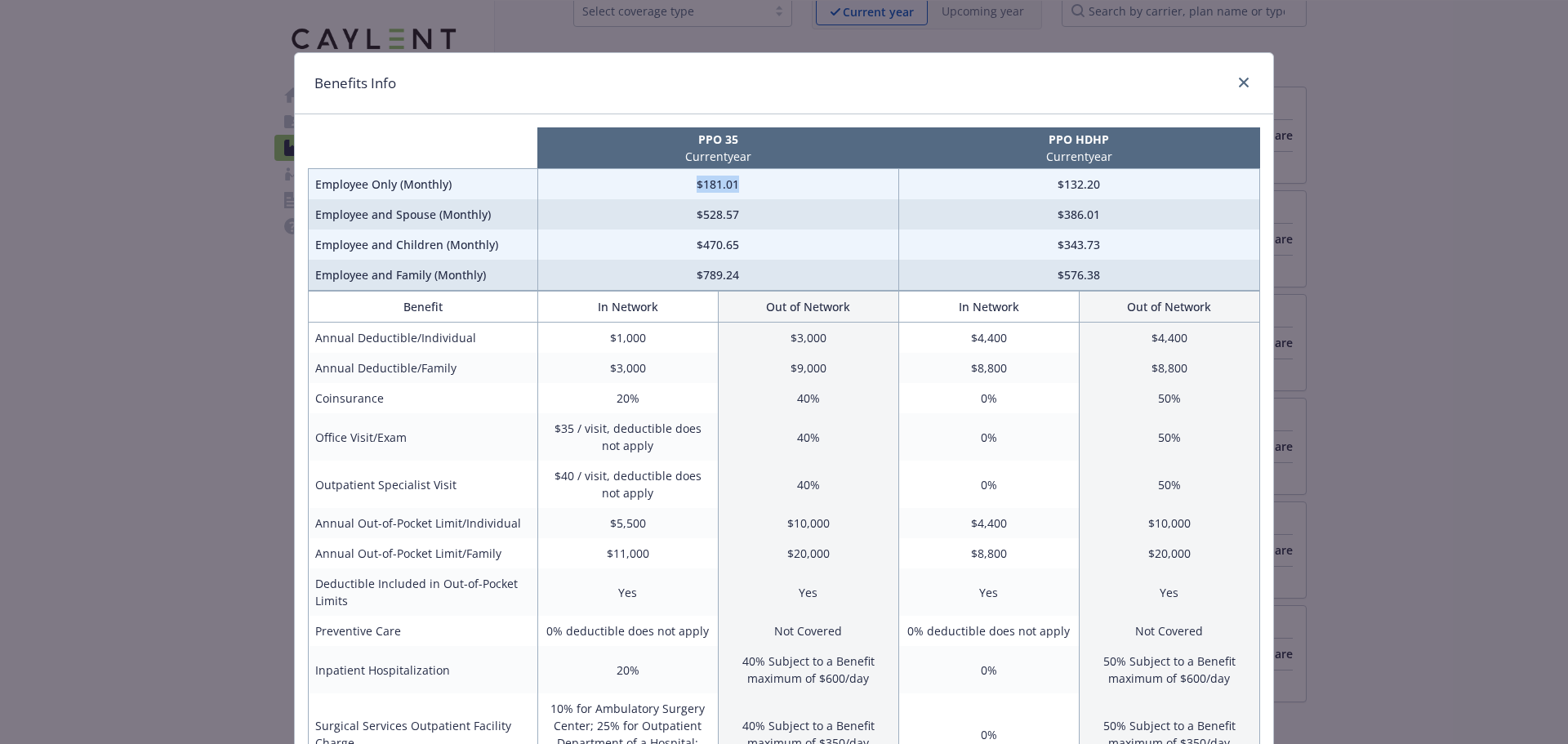 drag, startPoint x: 739, startPoint y: 185, endPoint x: 683, endPoint y: 184, distance: 56.00893 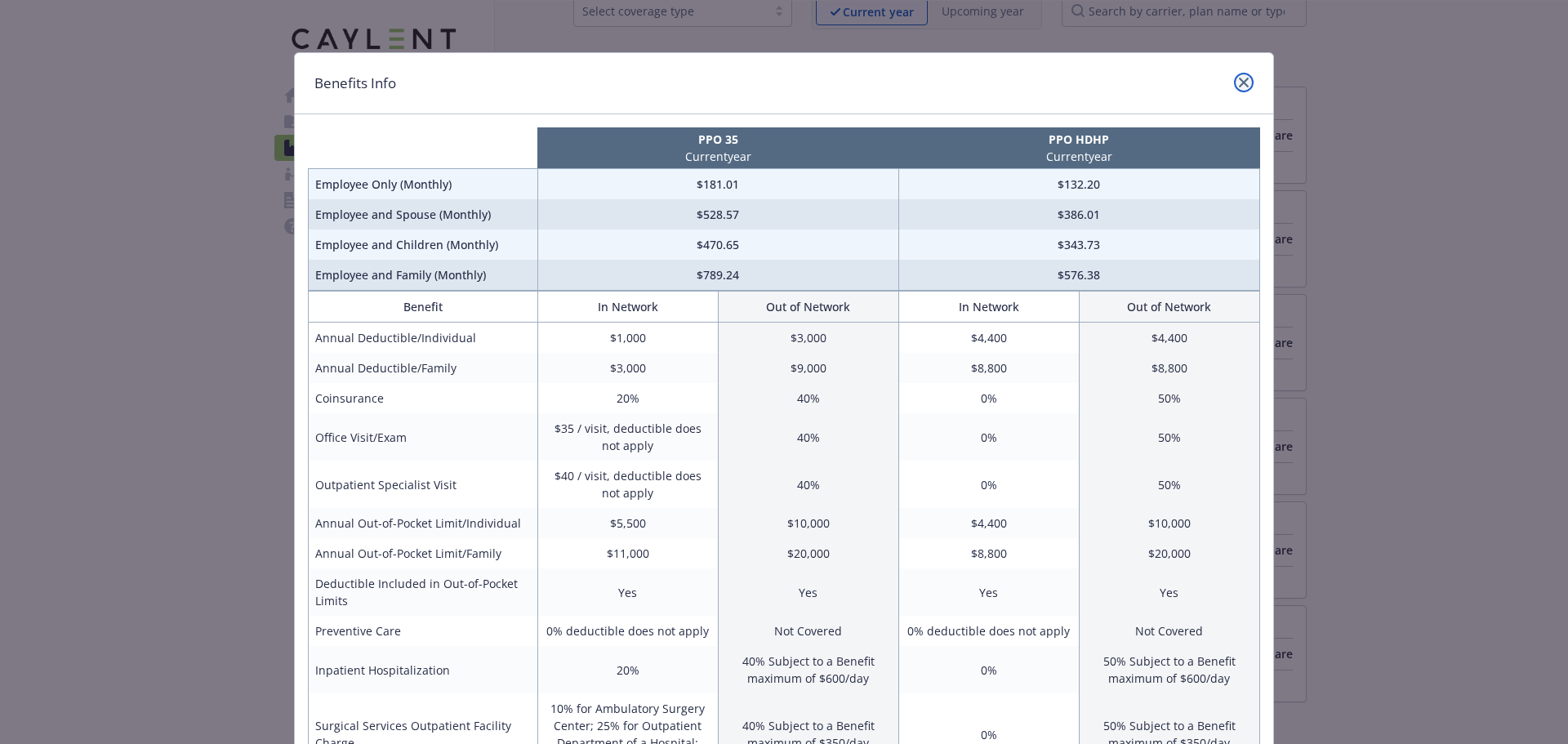 click 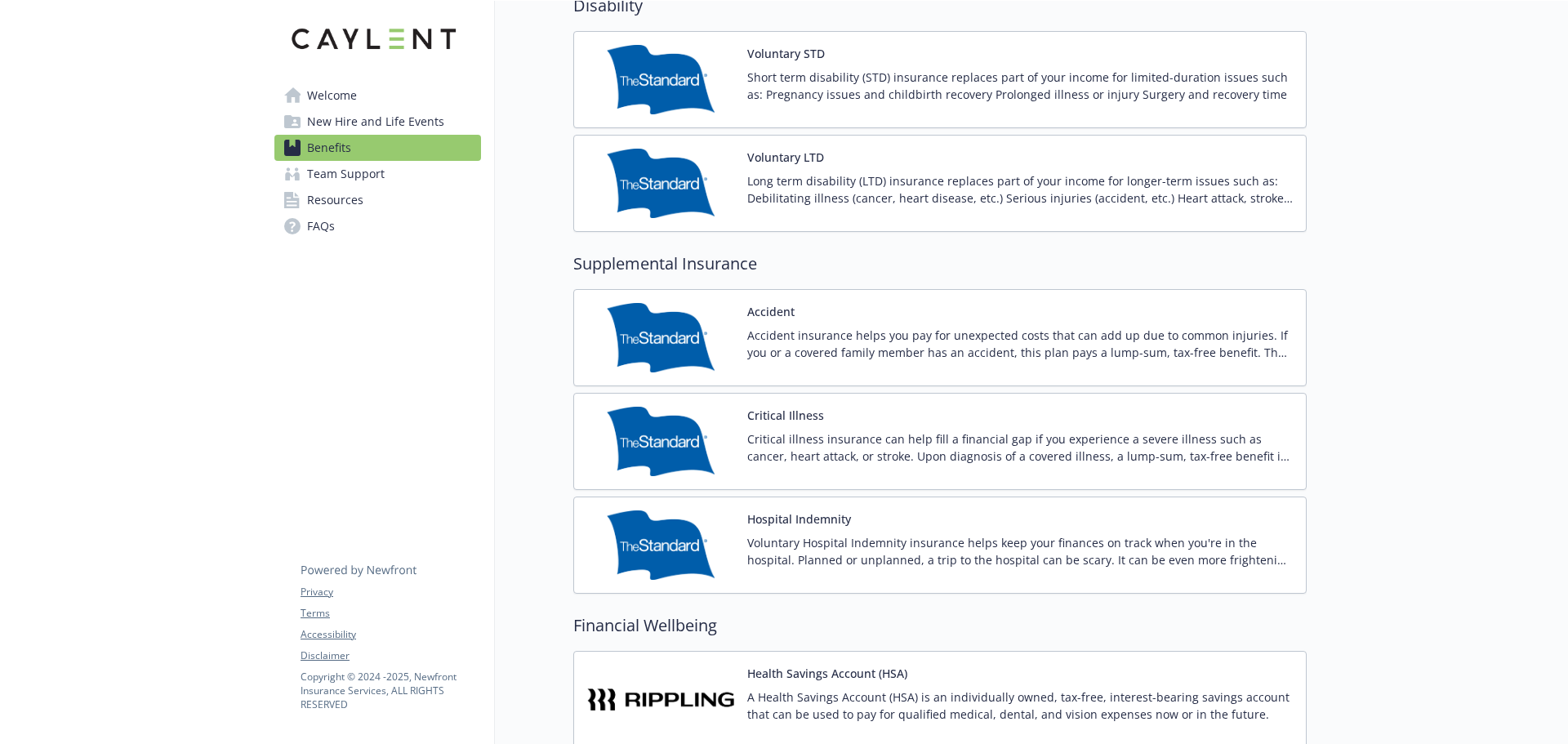 scroll, scrollTop: 1573, scrollLeft: 12, axis: both 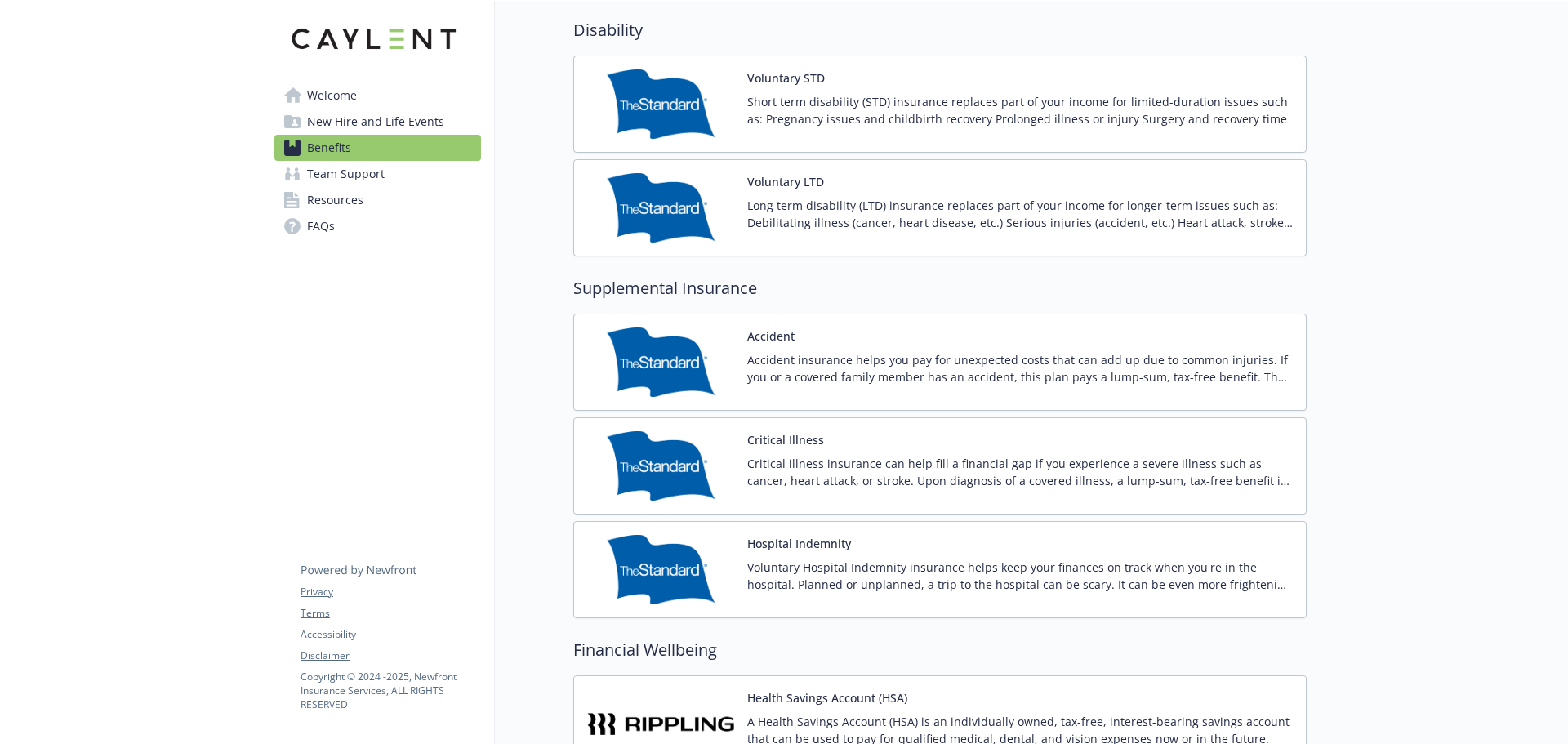 click on "New Hire and Life Events" at bounding box center (376, 122) 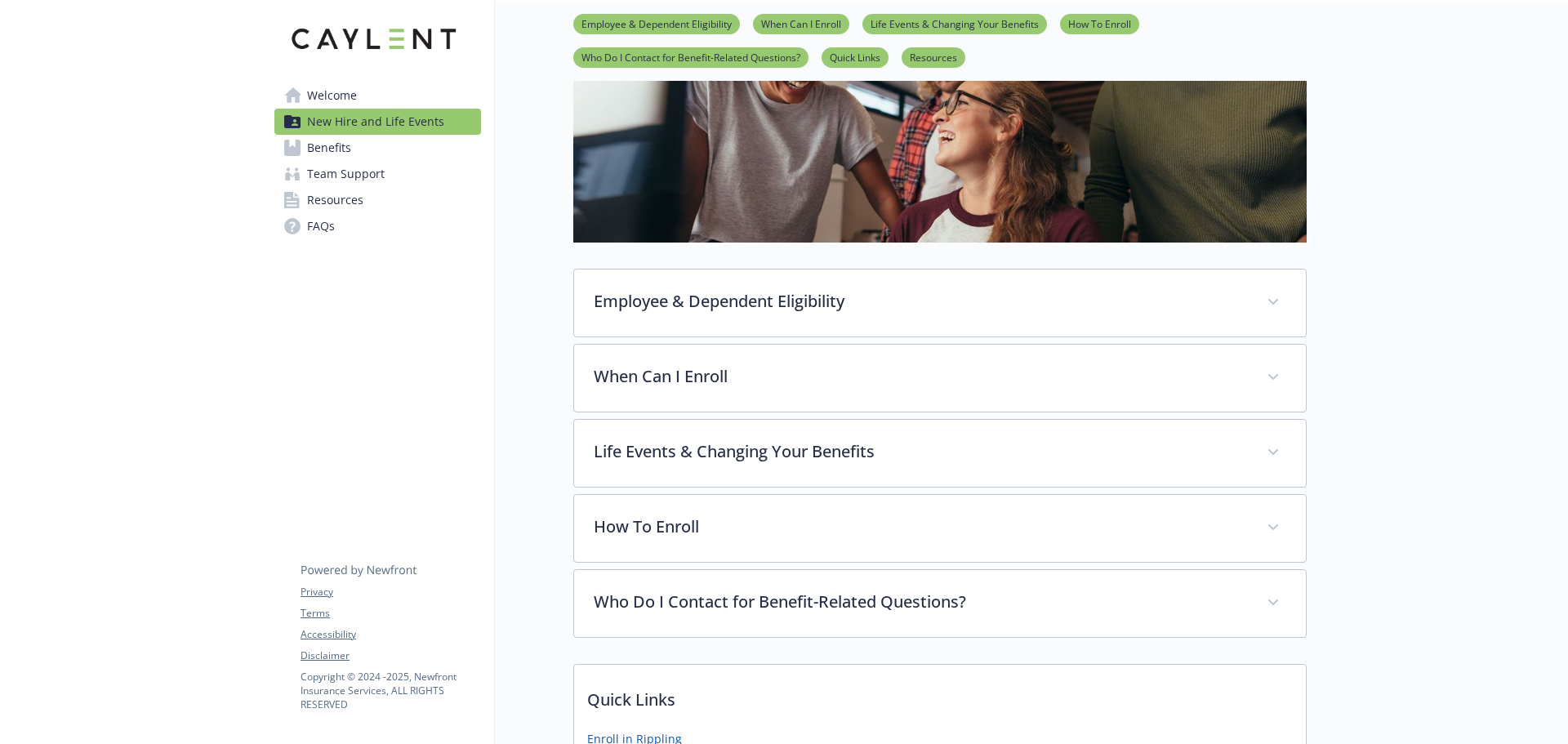 scroll, scrollTop: 232, scrollLeft: 12, axis: both 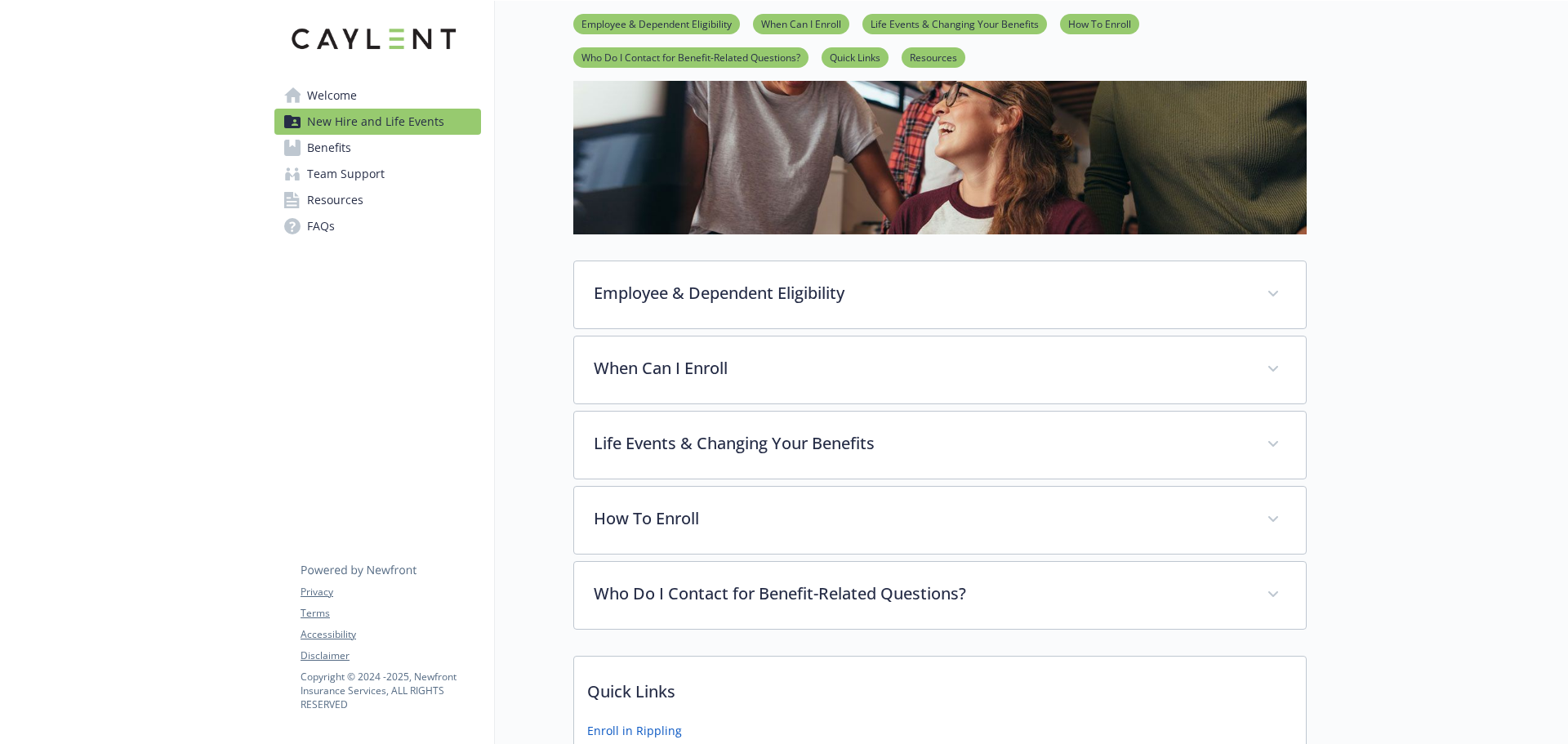 click on "Benefits" at bounding box center (329, 148) 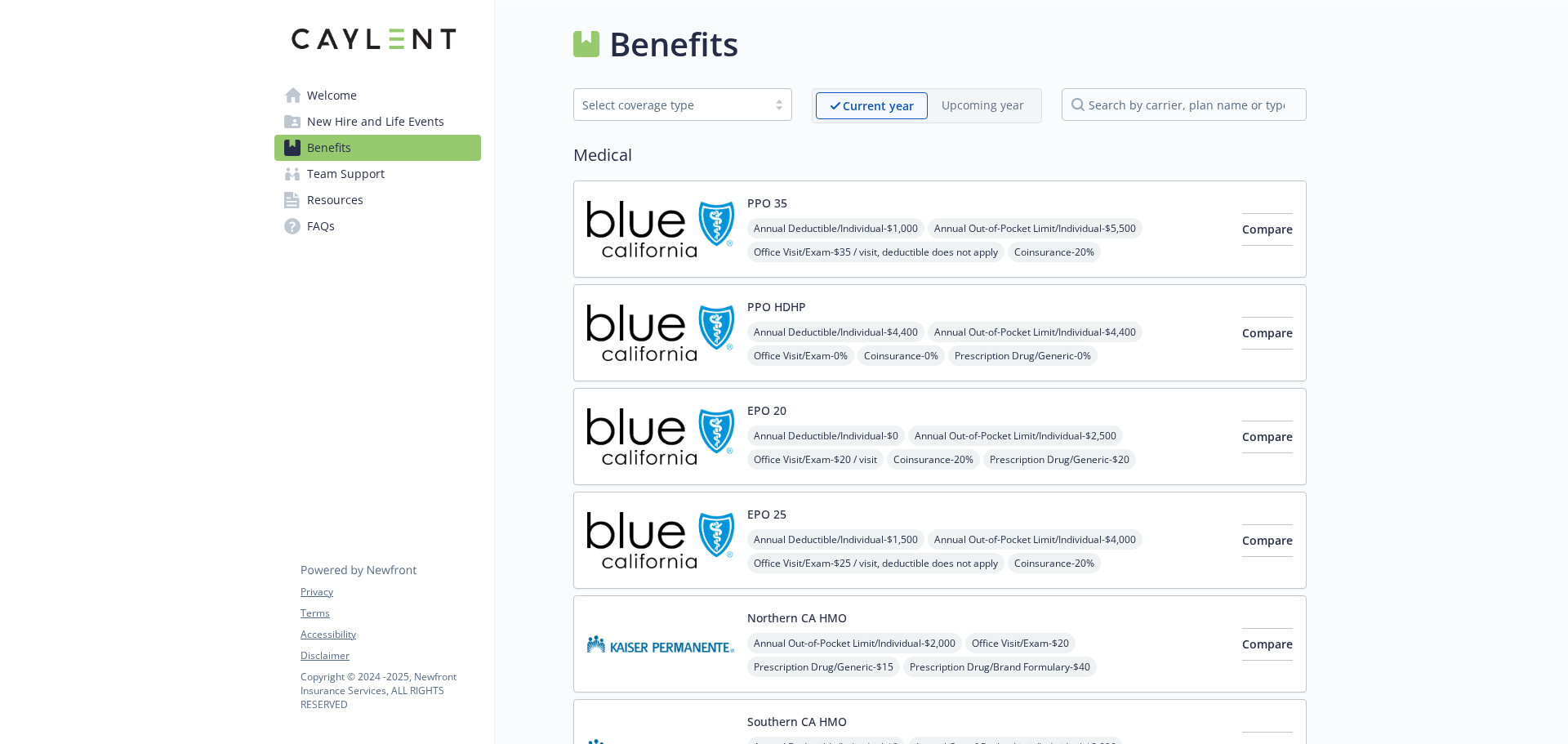 scroll, scrollTop: 0, scrollLeft: 12, axis: horizontal 